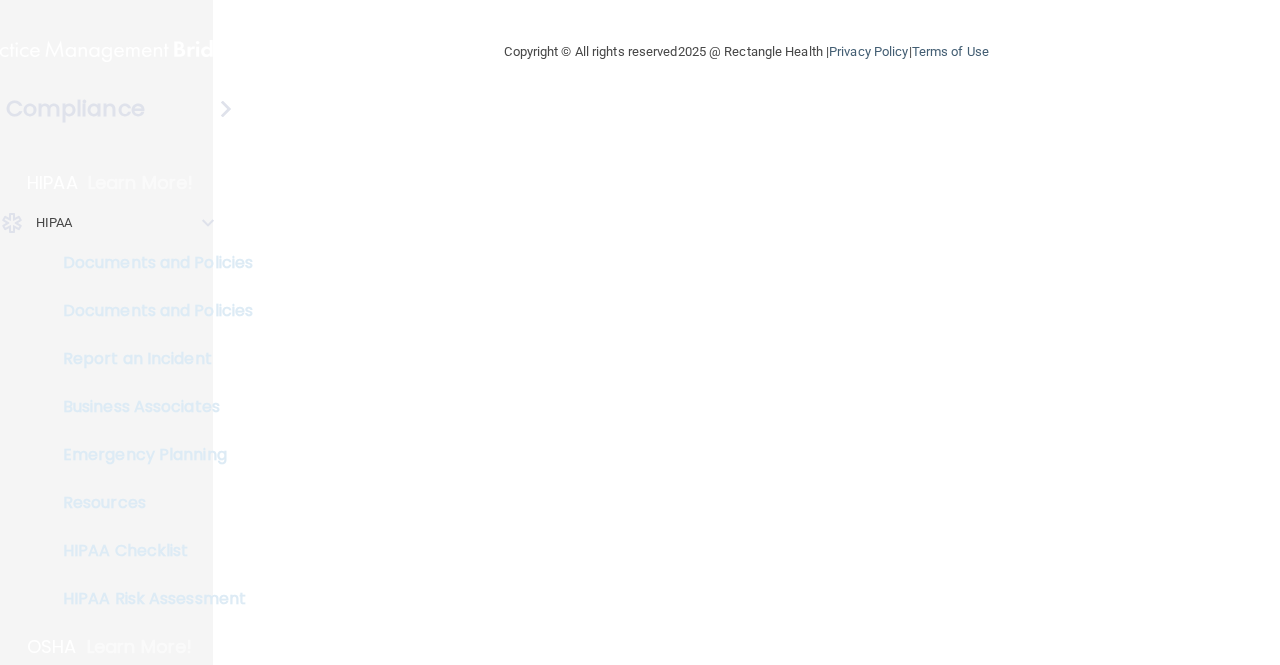 scroll, scrollTop: 0, scrollLeft: 0, axis: both 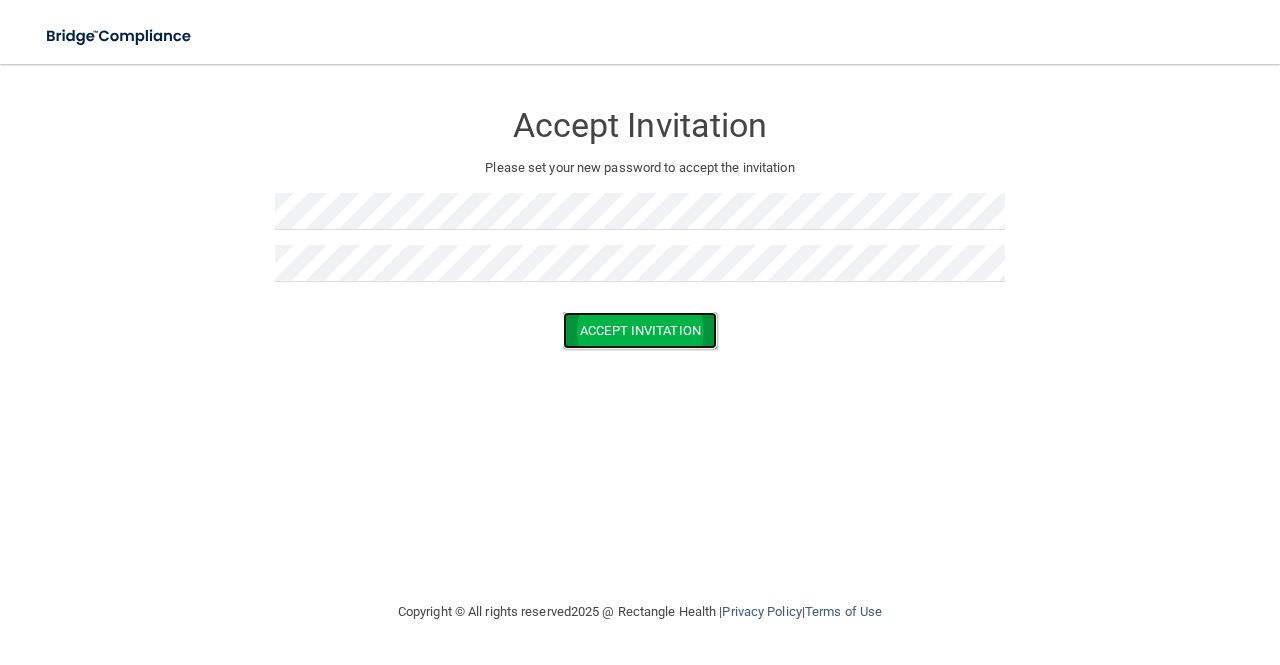 click on "Accept Invitation" at bounding box center (640, 330) 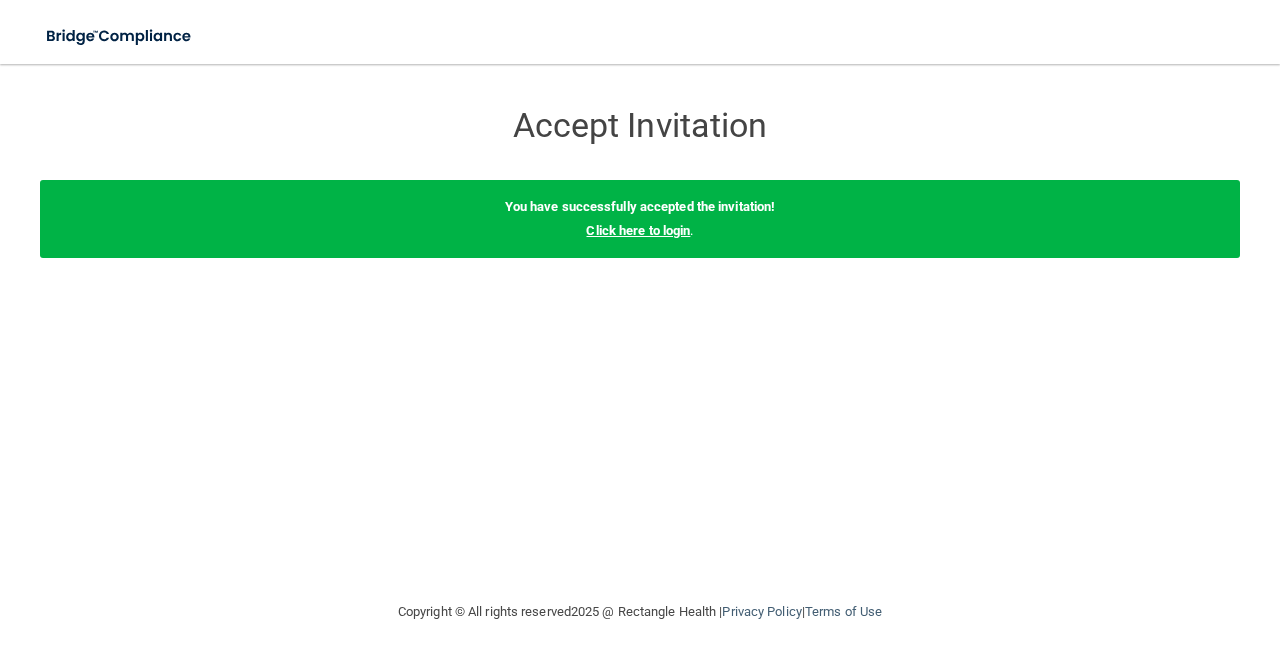 click on "Click here to login" at bounding box center (638, 230) 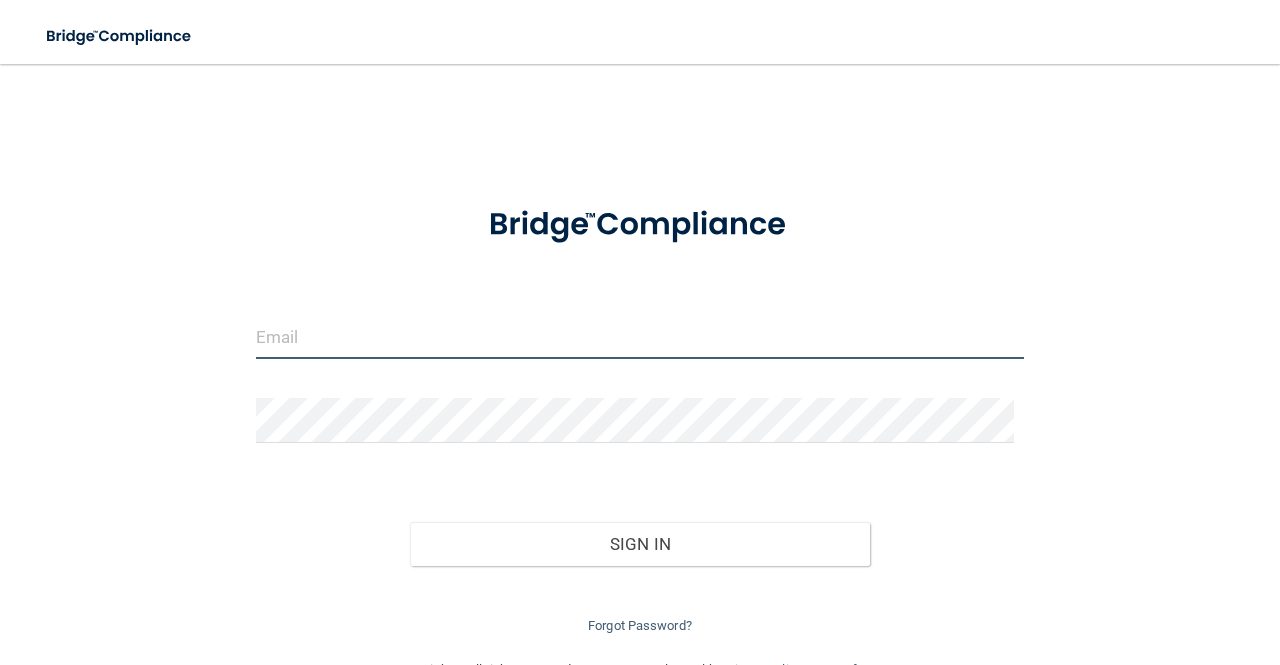 click at bounding box center [640, 336] 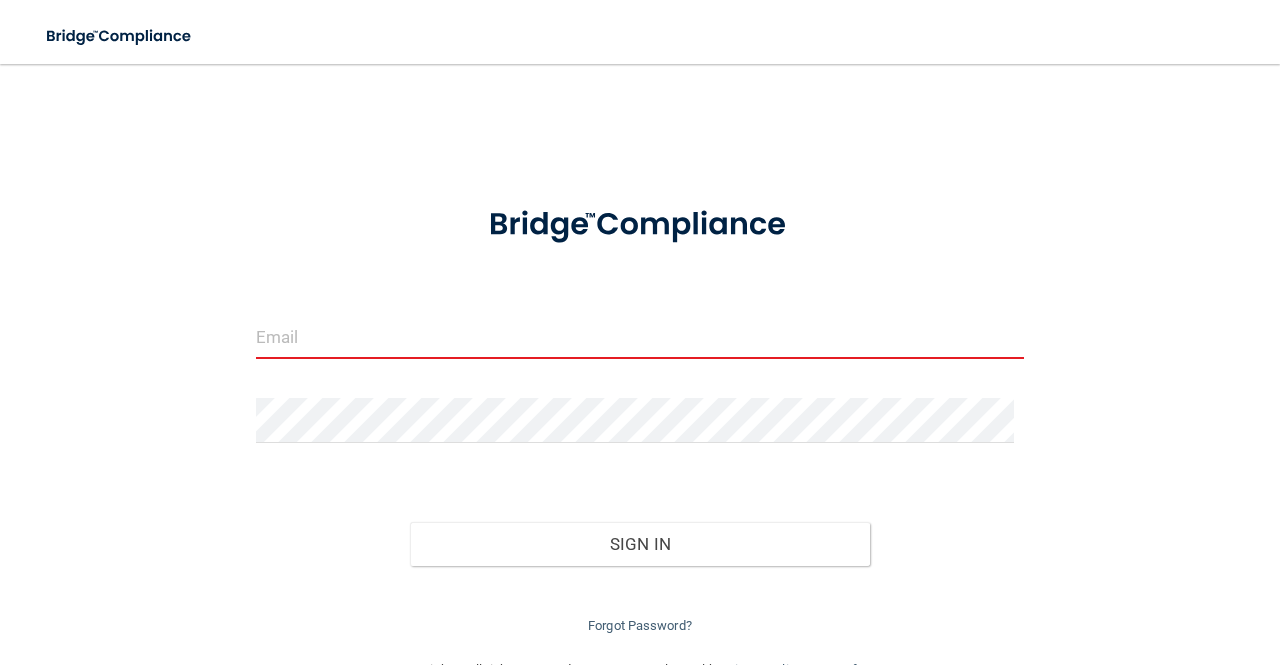 paste on "[FIRST].[LAST]@example.com" 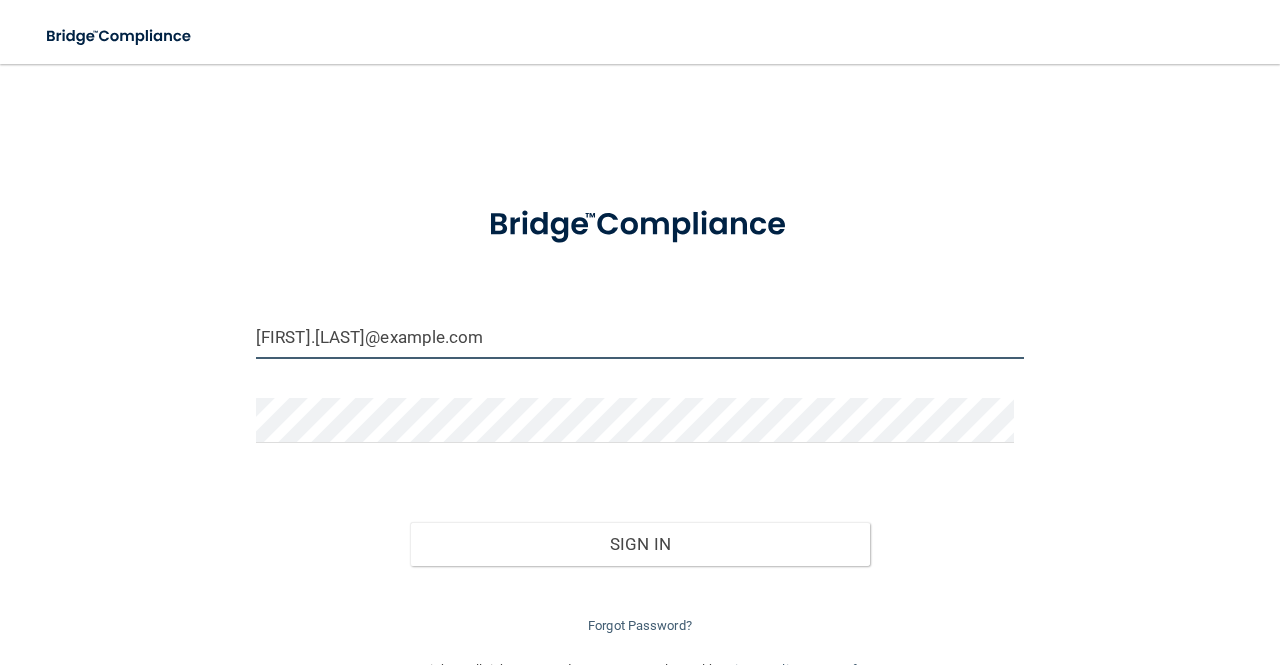 type on "[FIRST].[LAST]@example.com" 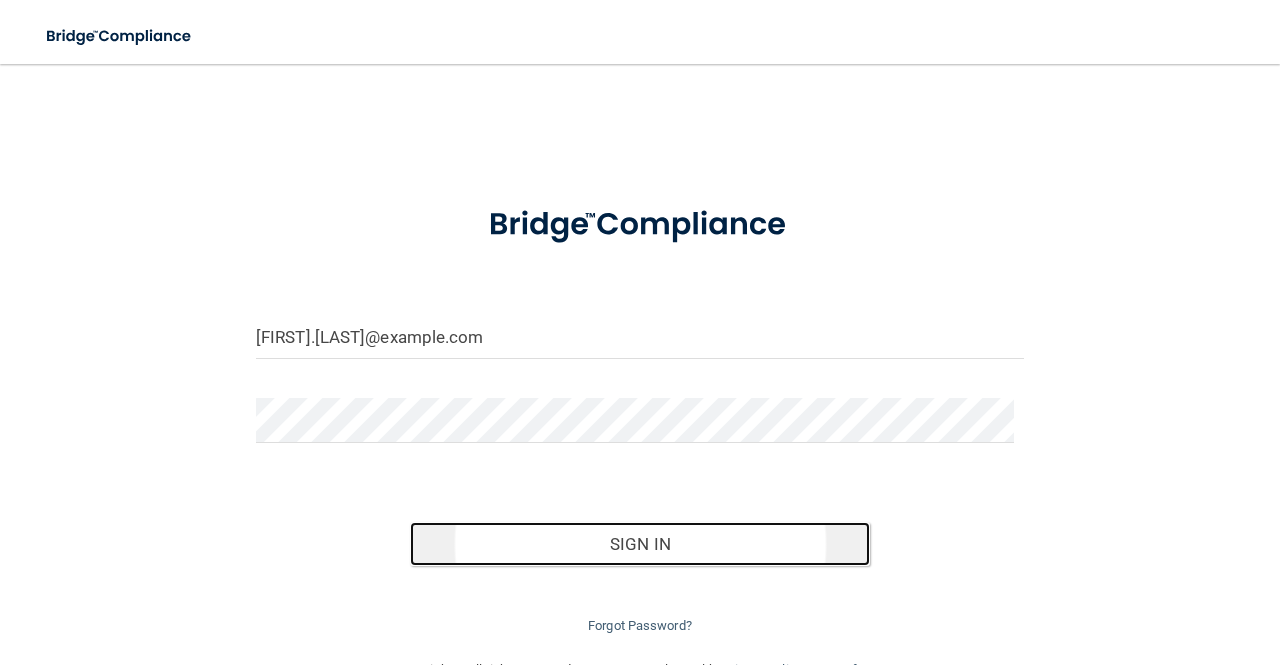 click on "Sign In" at bounding box center [640, 544] 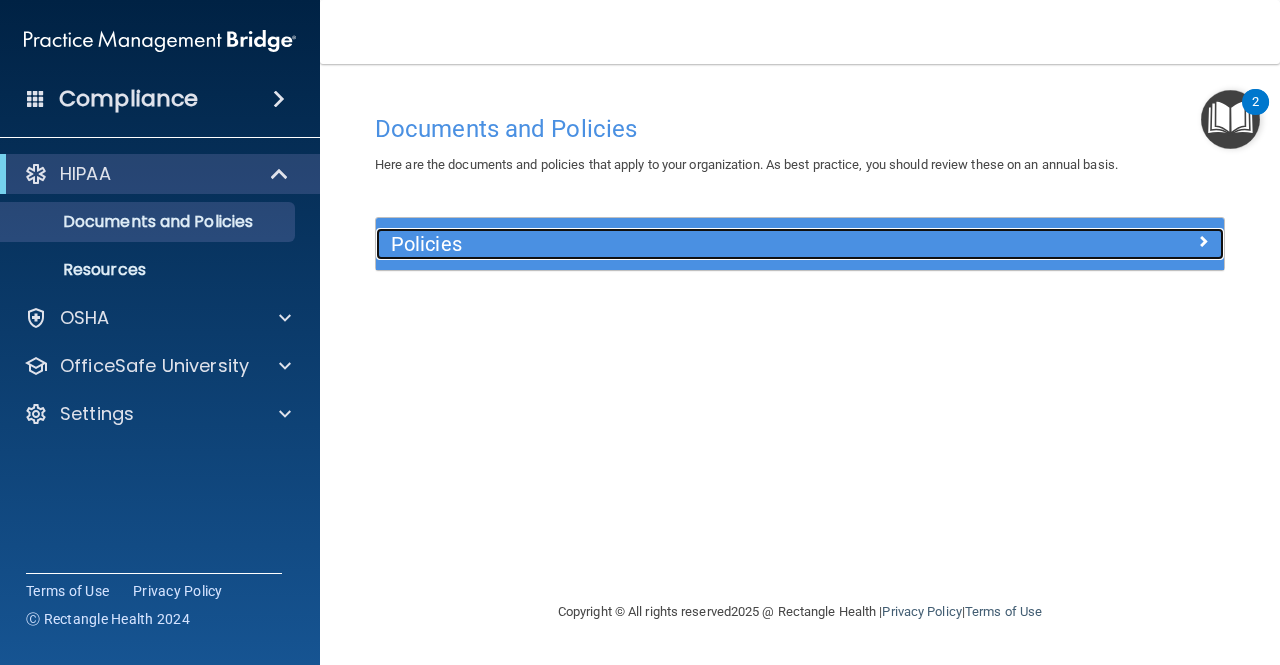 click on "Policies" at bounding box center (694, 244) 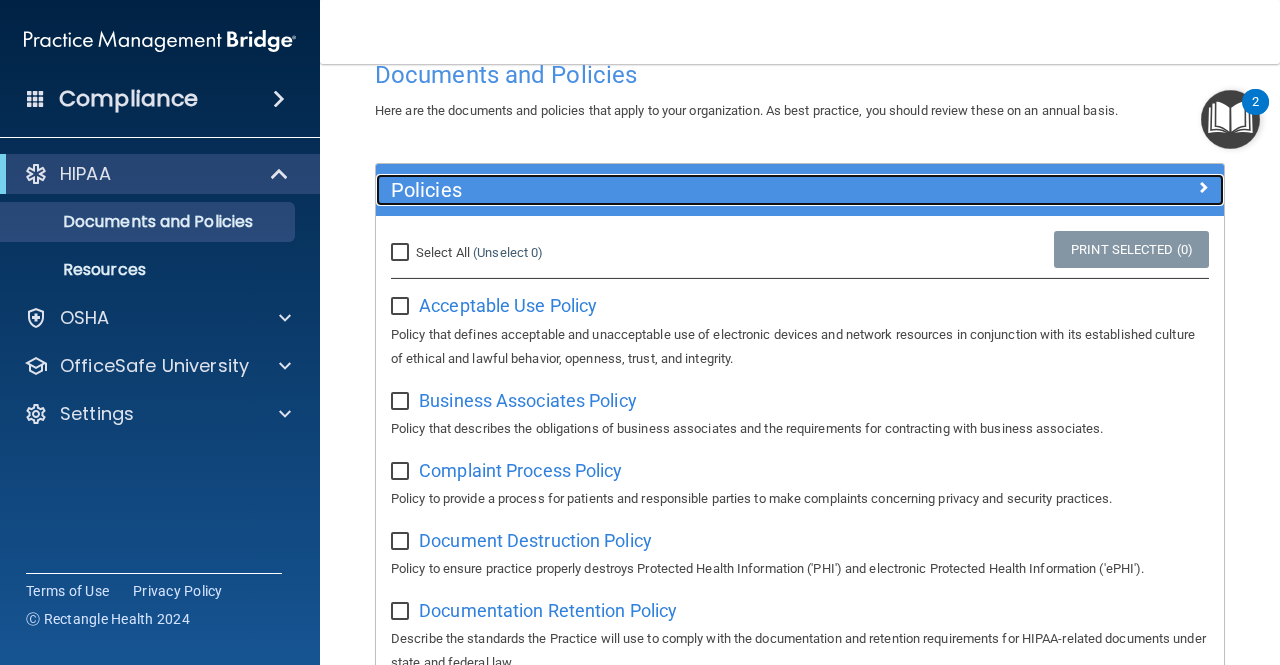 scroll, scrollTop: 0, scrollLeft: 0, axis: both 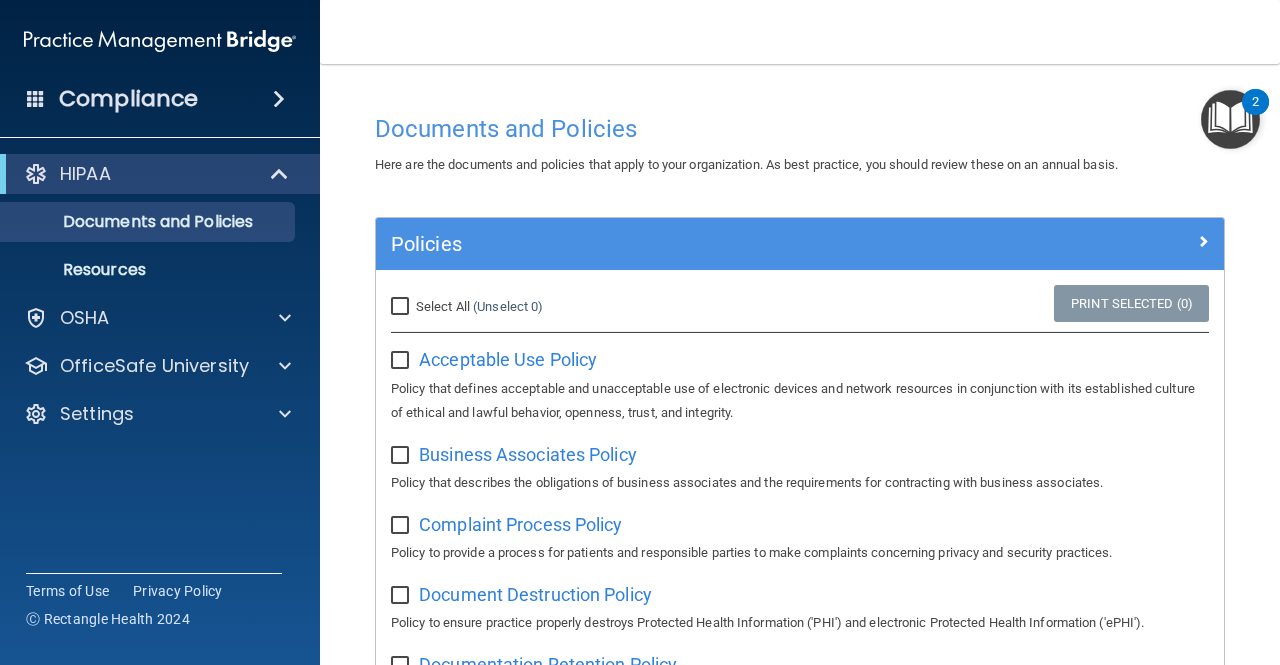 click on "Select All   (Unselect 0)    Unselect All" at bounding box center (402, 307) 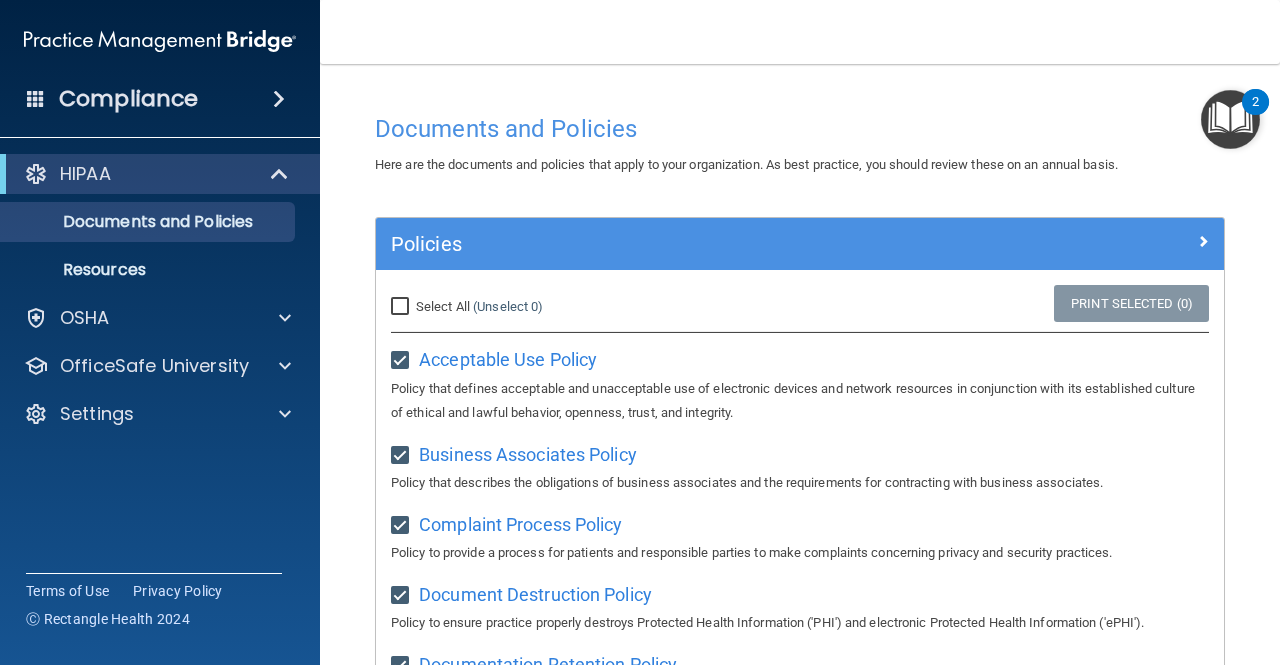 checkbox on "true" 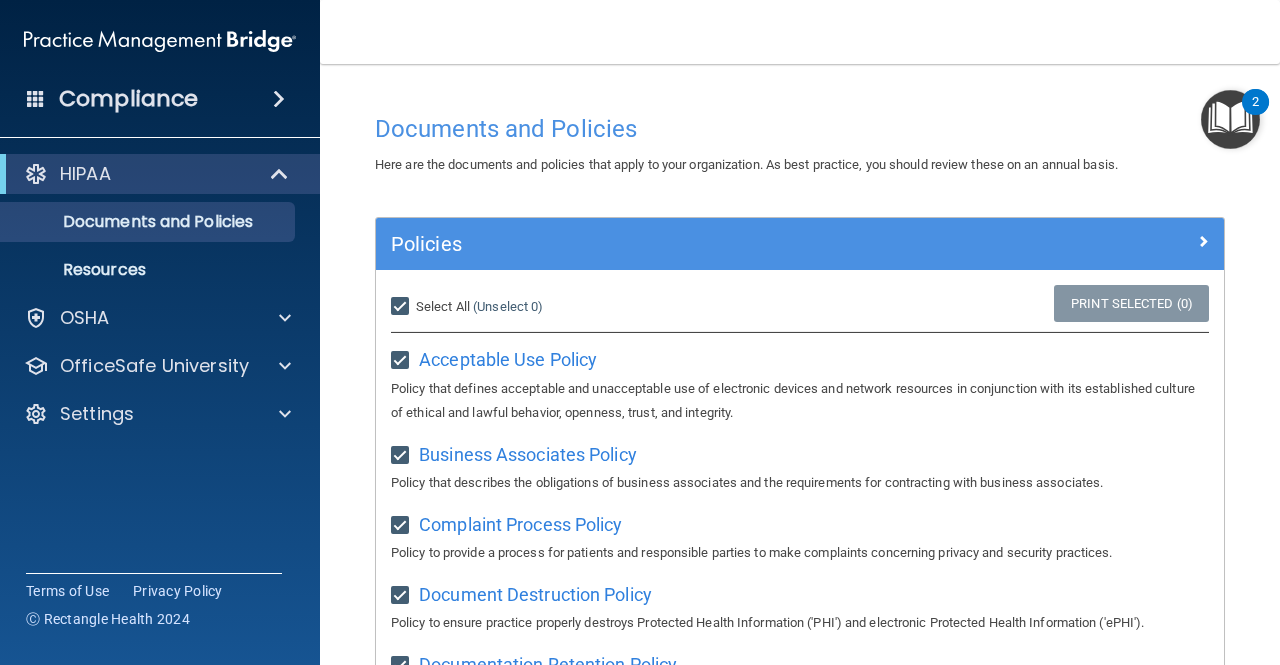 checkbox on "true" 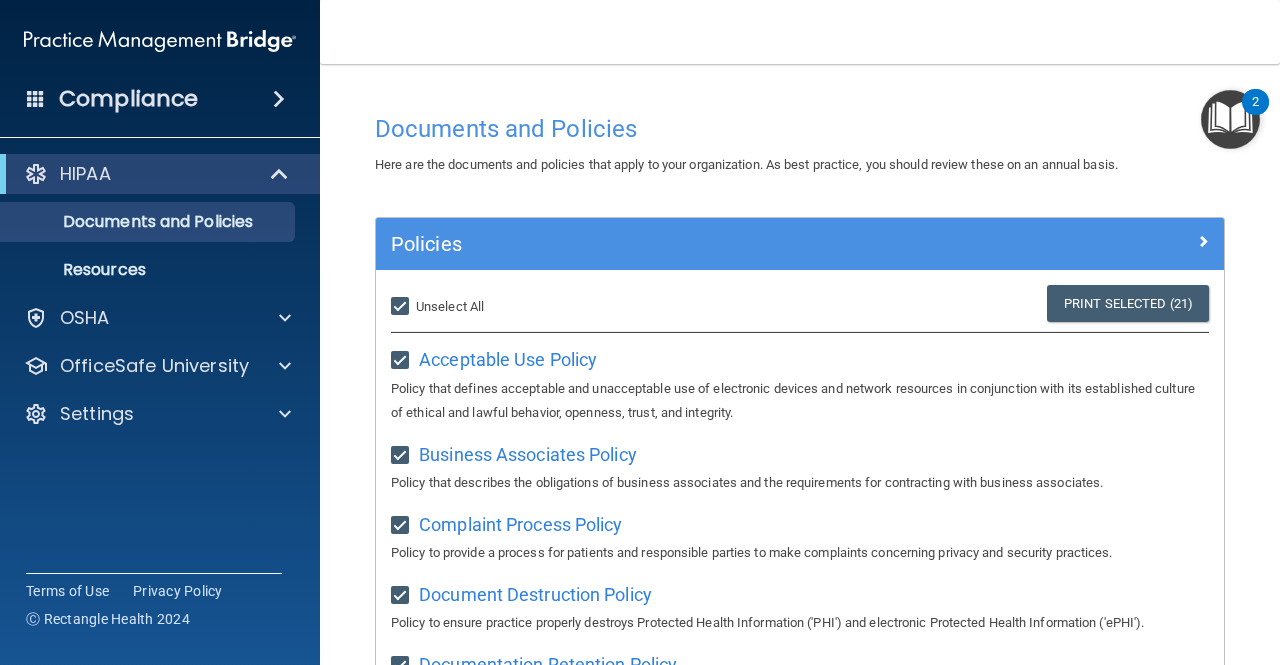 click on "Select All   (Unselect 21)    Unselect All" at bounding box center [402, 307] 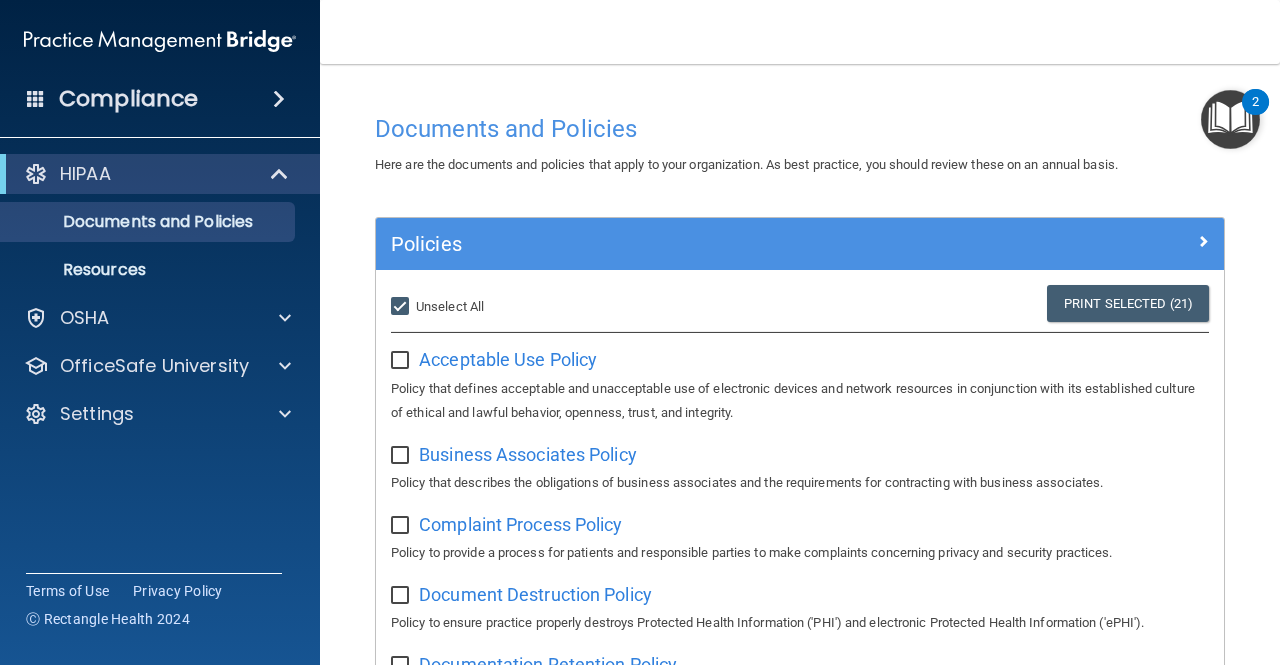 checkbox on "false" 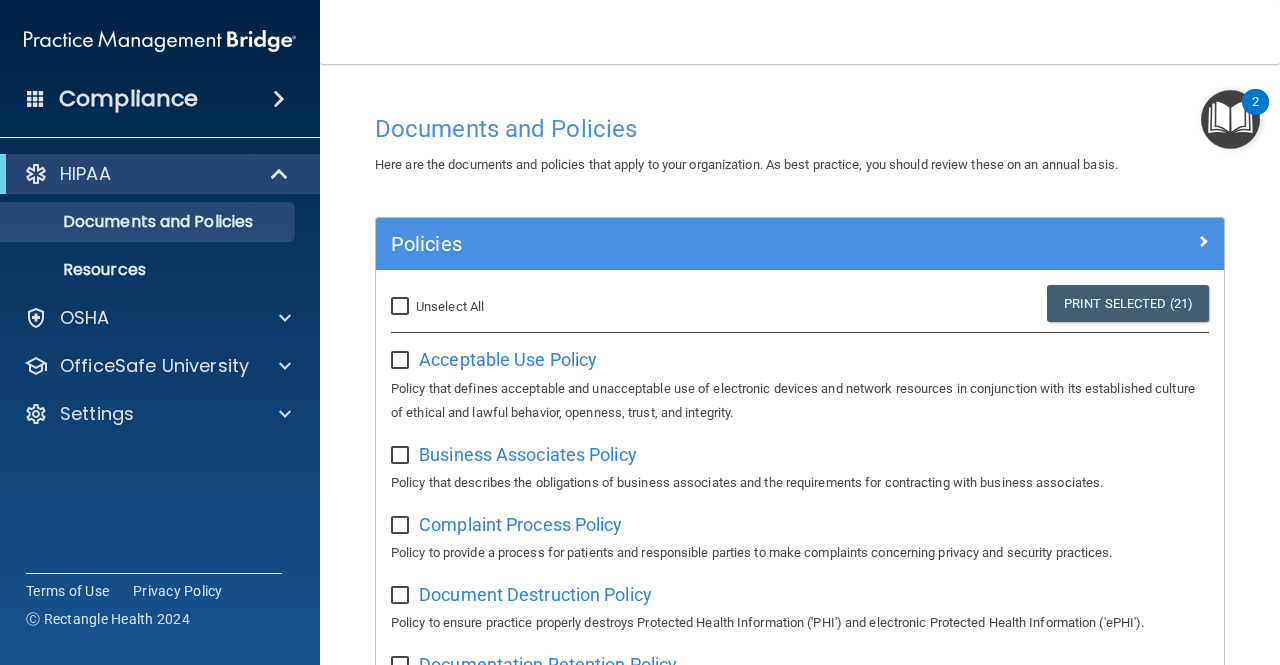 checkbox on "false" 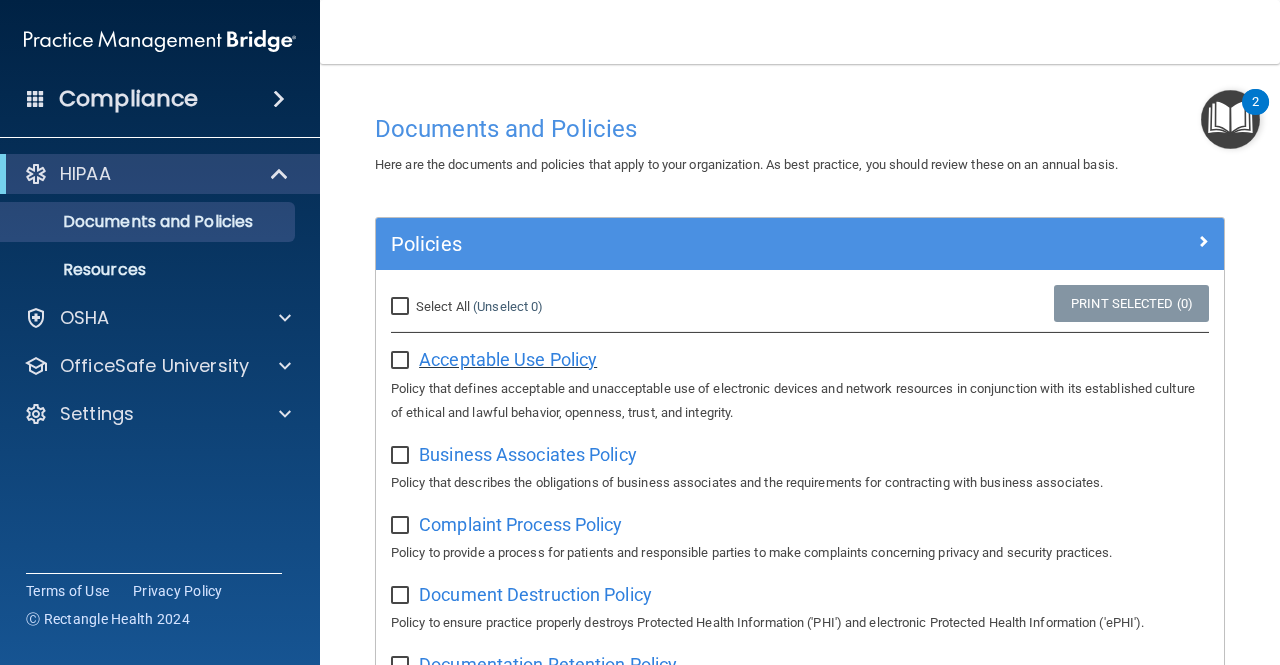 click on "Acceptable Use Policy" at bounding box center [508, 359] 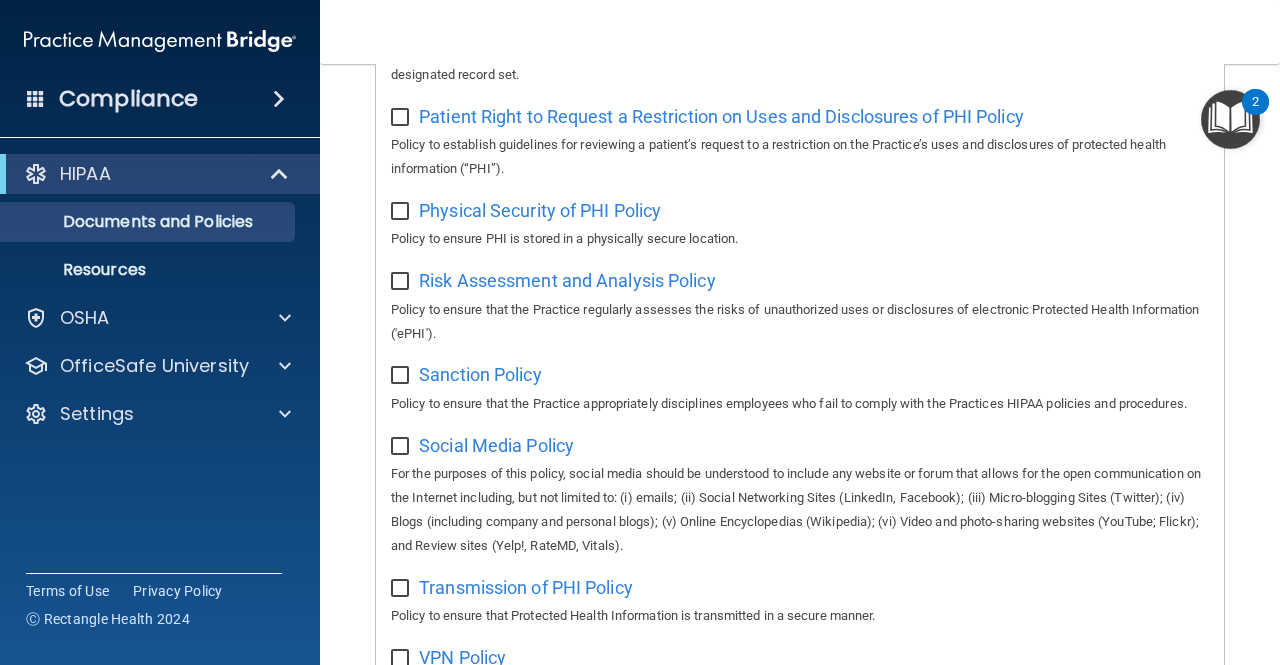 scroll, scrollTop: 1612, scrollLeft: 0, axis: vertical 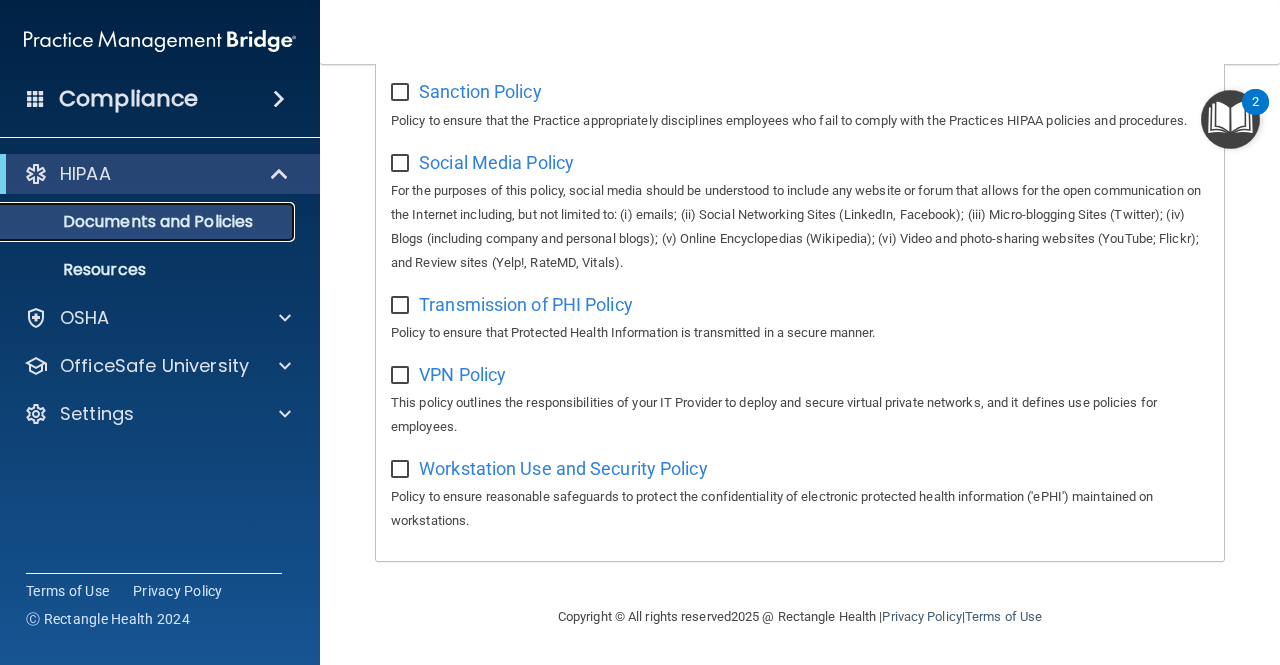 click on "Documents and Policies" at bounding box center [137, 222] 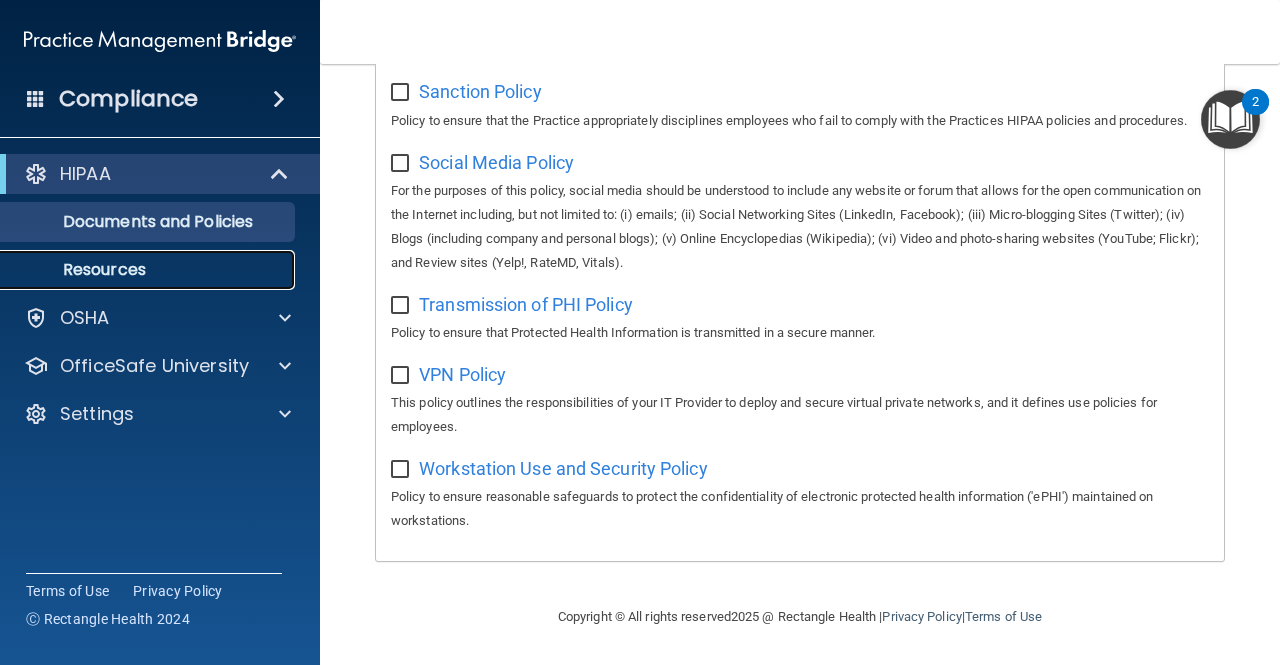 click on "Resources" at bounding box center (149, 270) 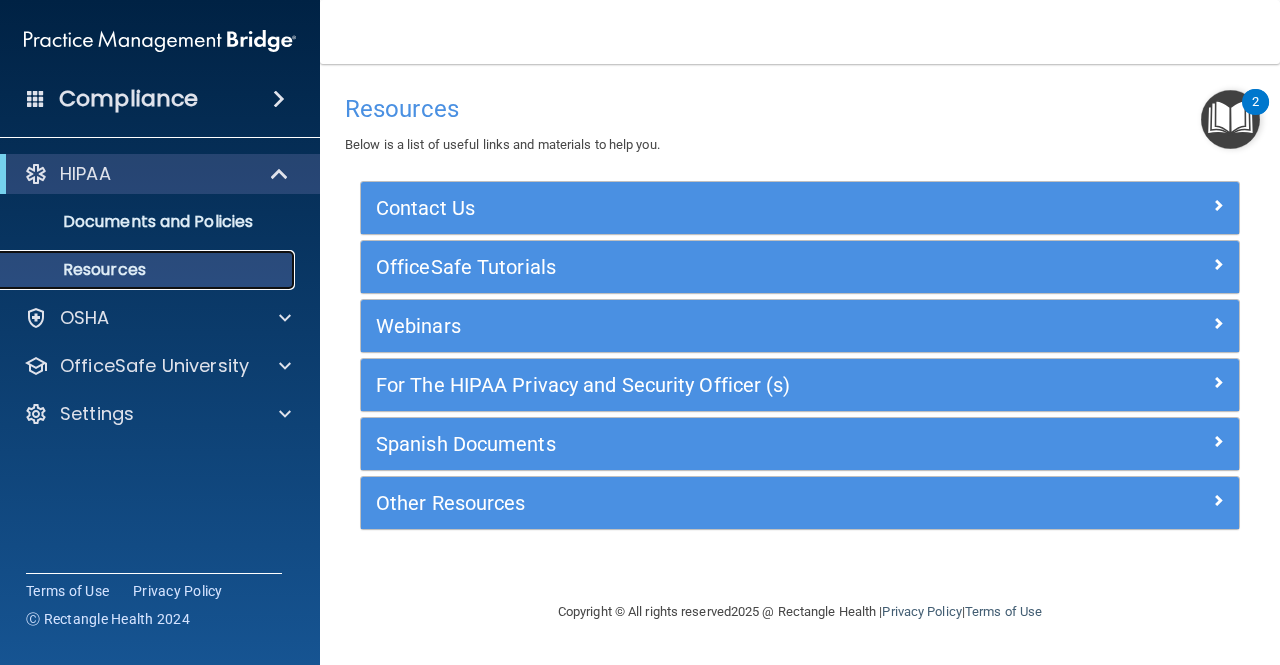 scroll, scrollTop: 0, scrollLeft: 0, axis: both 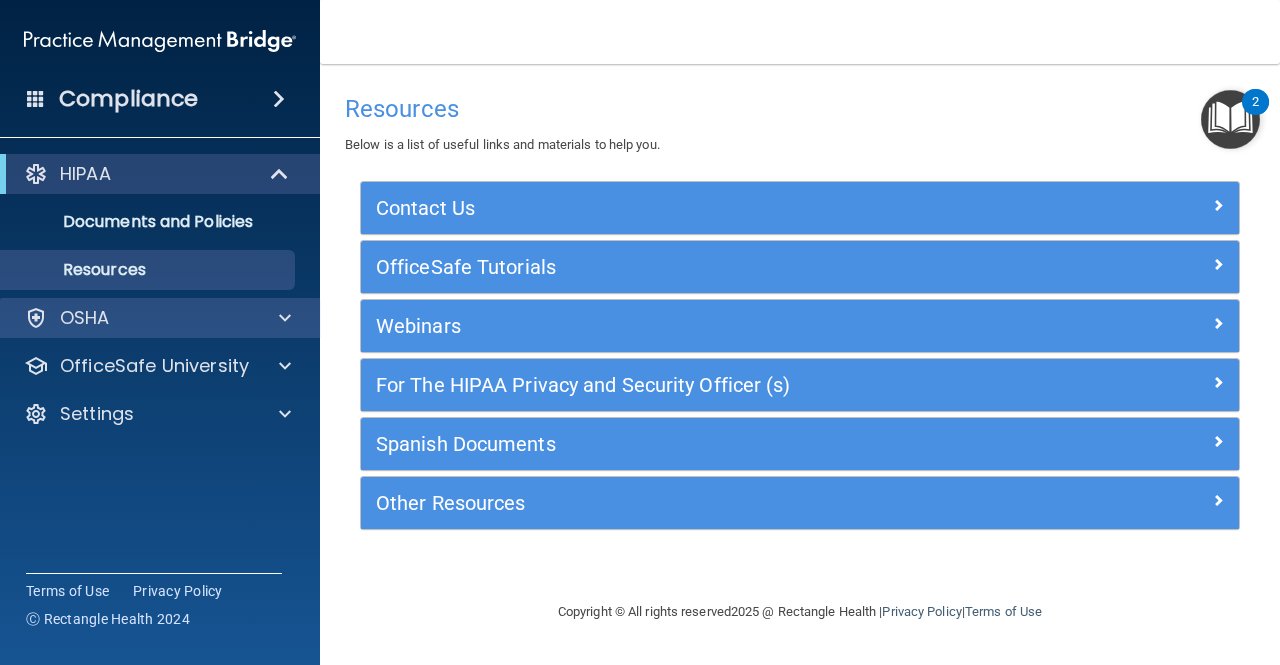 click on "OSHA" at bounding box center [160, 318] 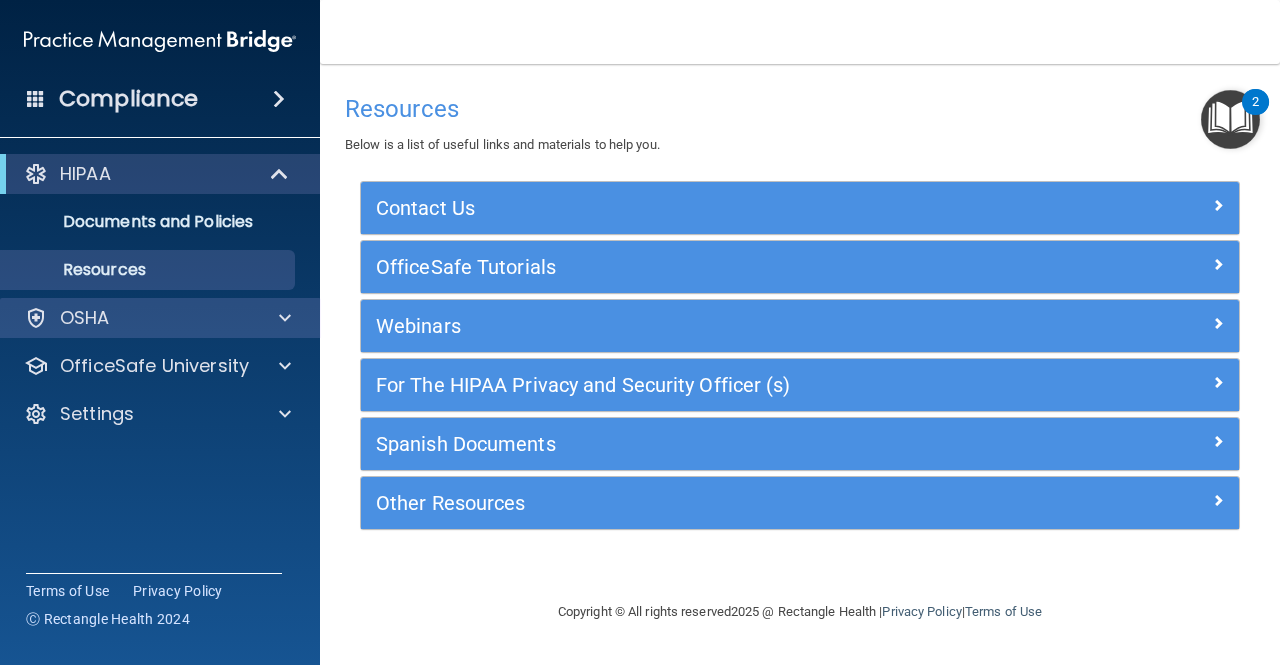 click on "OSHA" at bounding box center (160, 318) 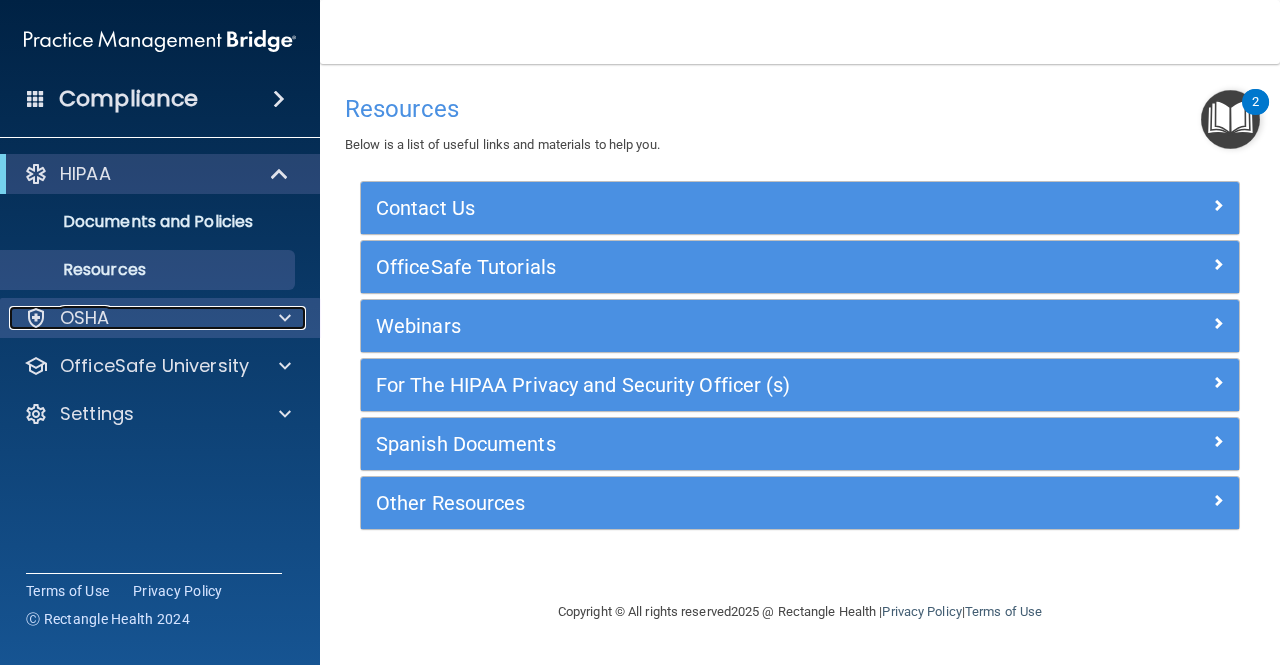 click on "OSHA" at bounding box center (133, 318) 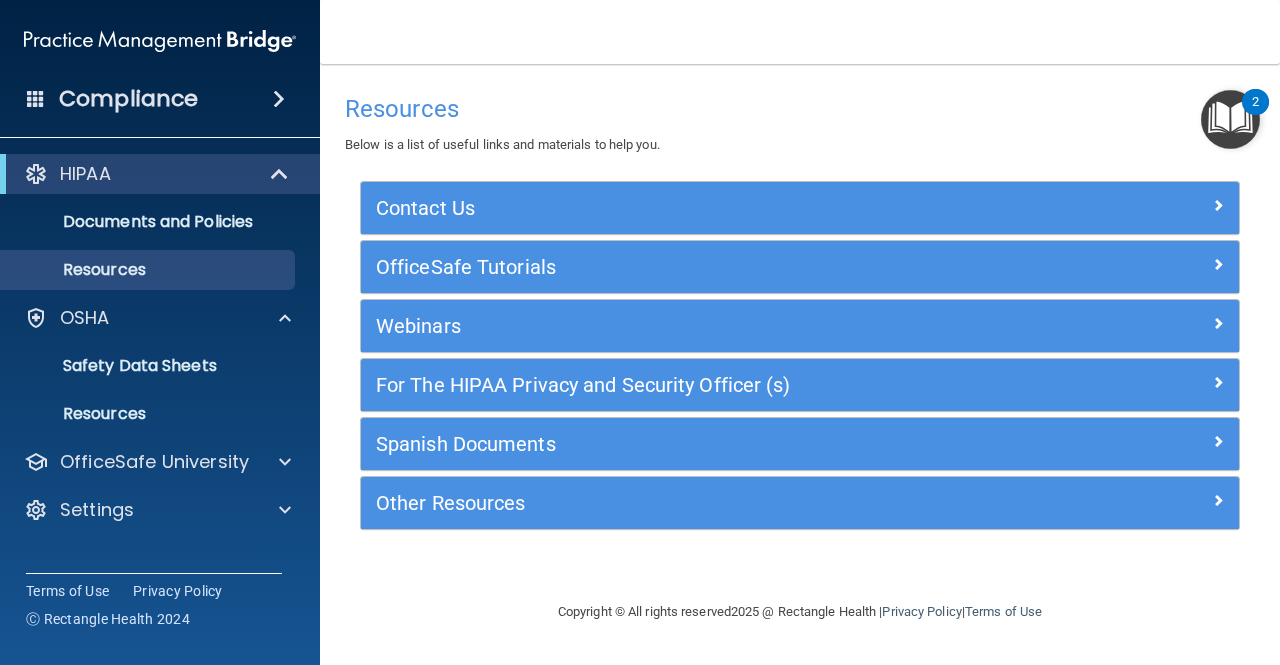 click on "Documents               Safety Data Sheets               Self-Assessment                Injury and Illness Report                Resources" at bounding box center (161, 386) 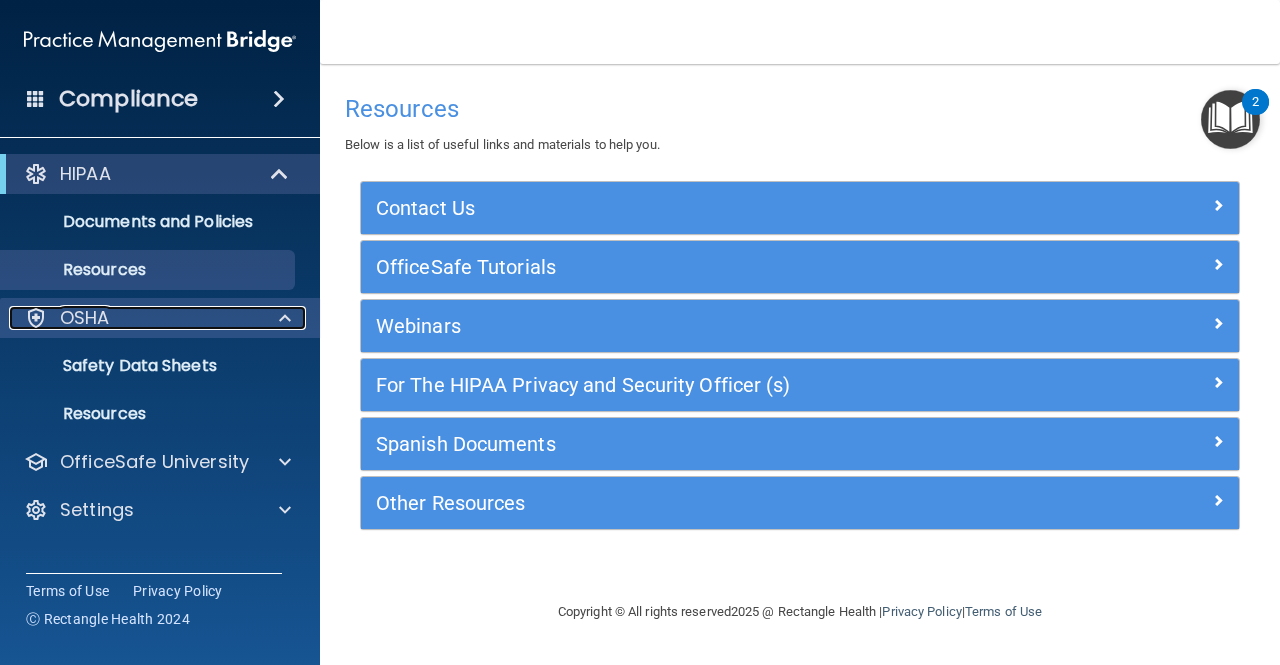 click on "OSHA" at bounding box center (85, 318) 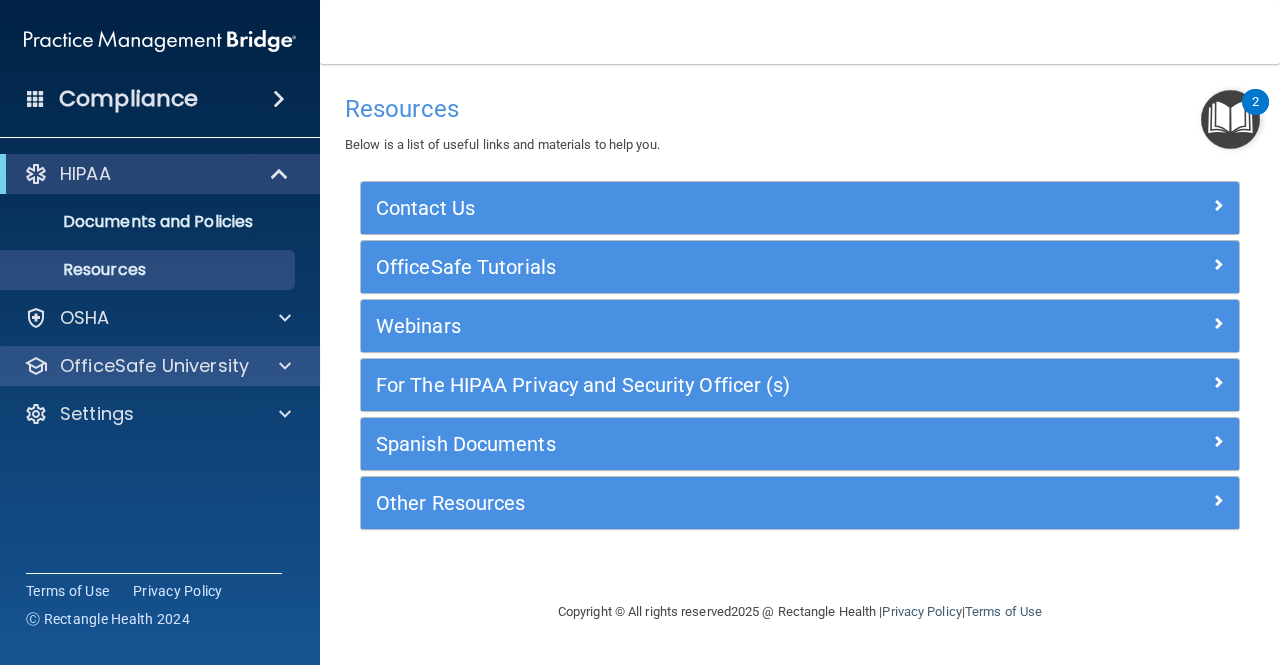 click on "OfficeSafe University" at bounding box center (160, 366) 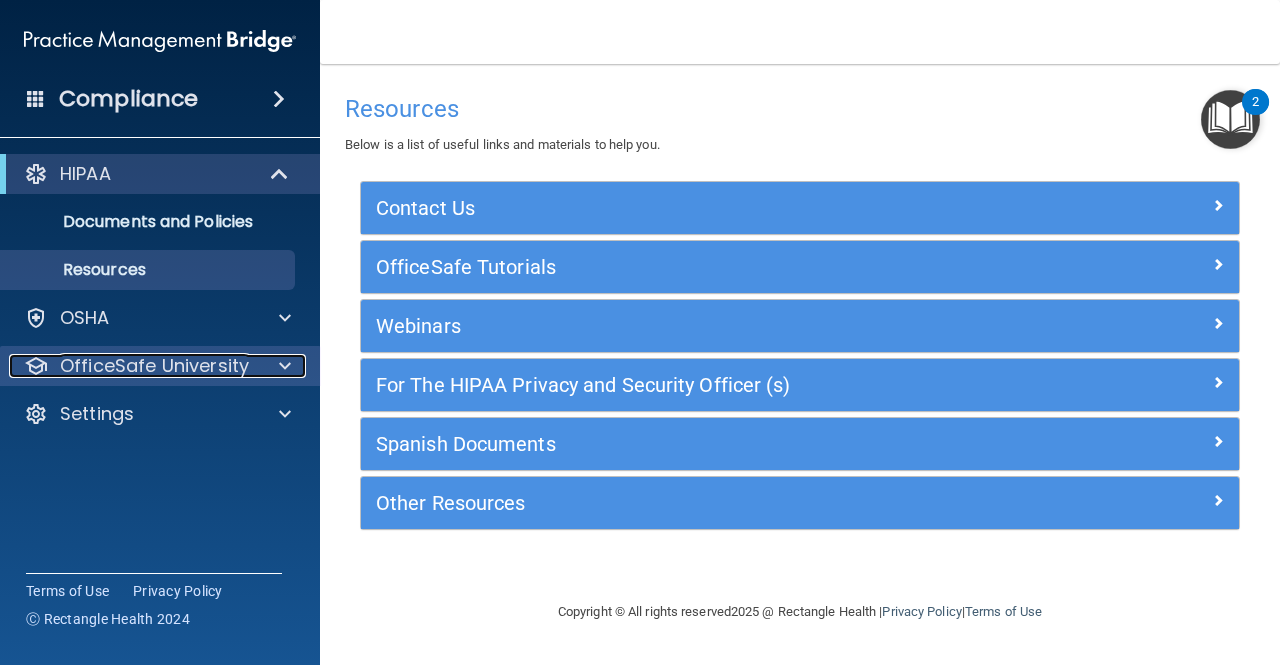 click on "OfficeSafe University" at bounding box center [154, 366] 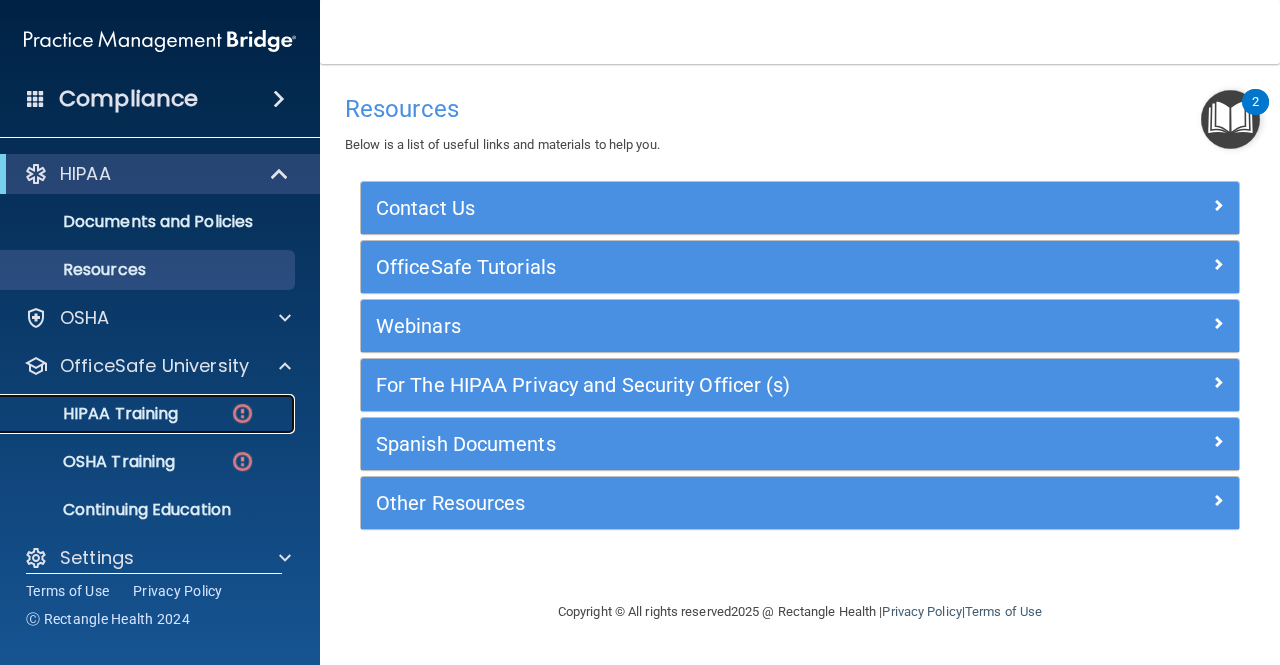 click on "HIPAA Training" at bounding box center [95, 414] 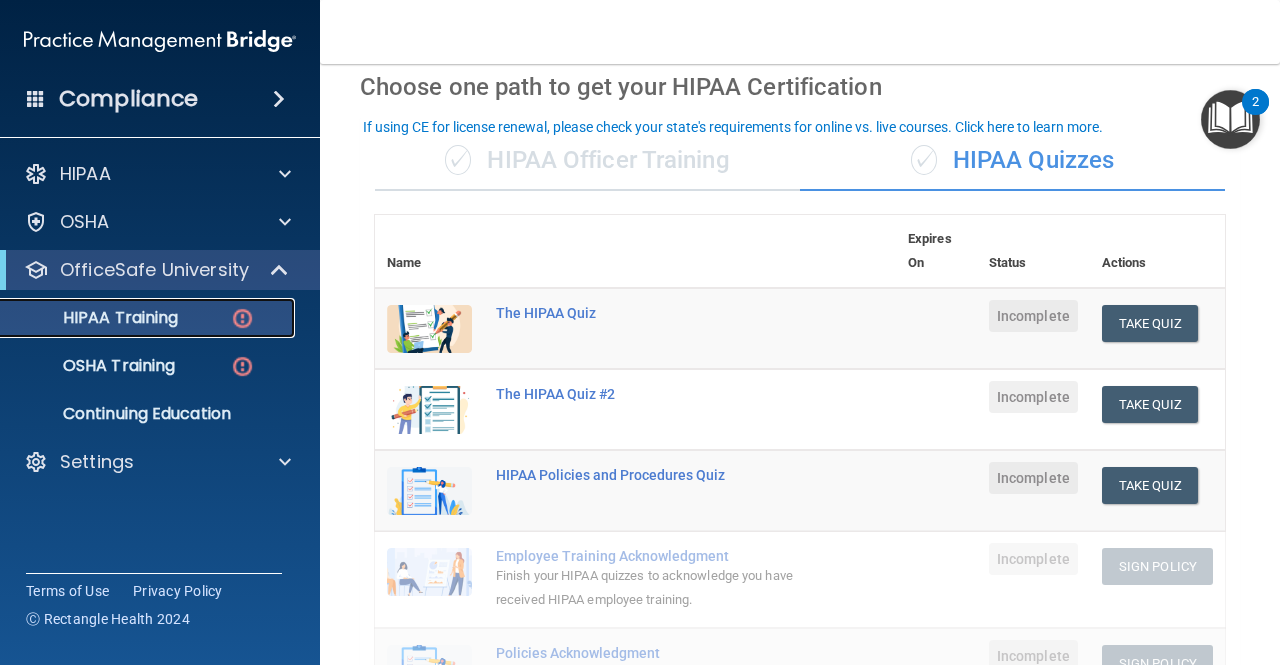 scroll, scrollTop: 0, scrollLeft: 0, axis: both 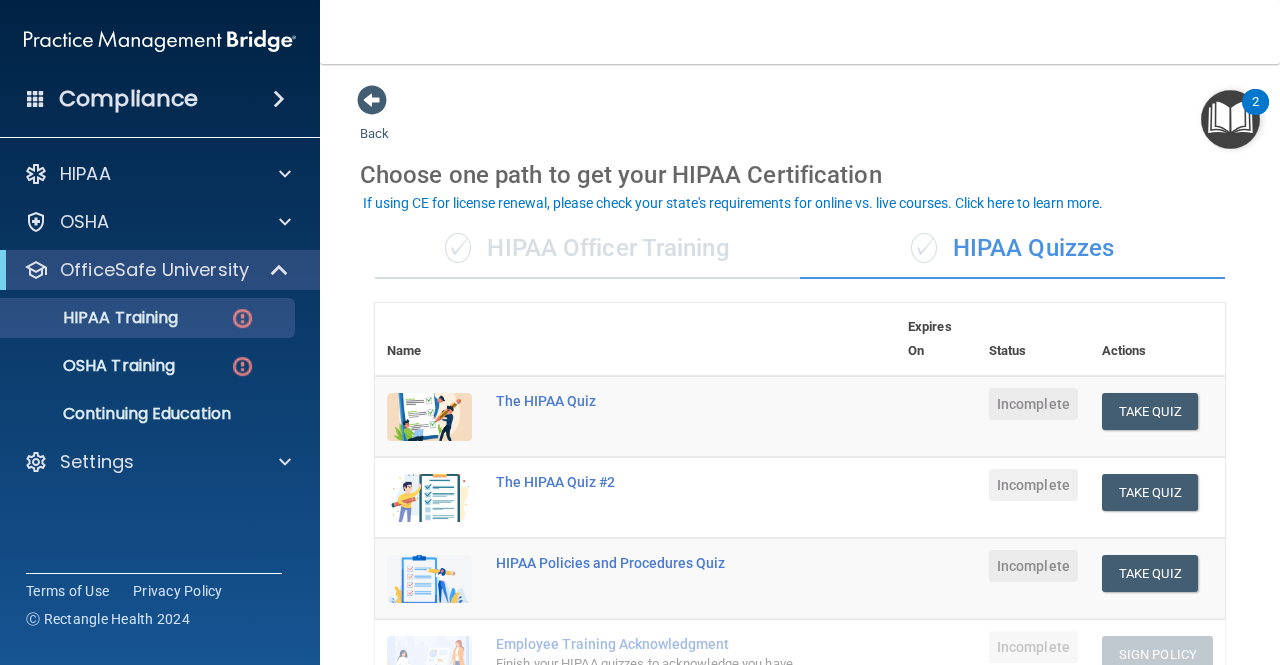 click on "✓   HIPAA Officer Training" at bounding box center [587, 249] 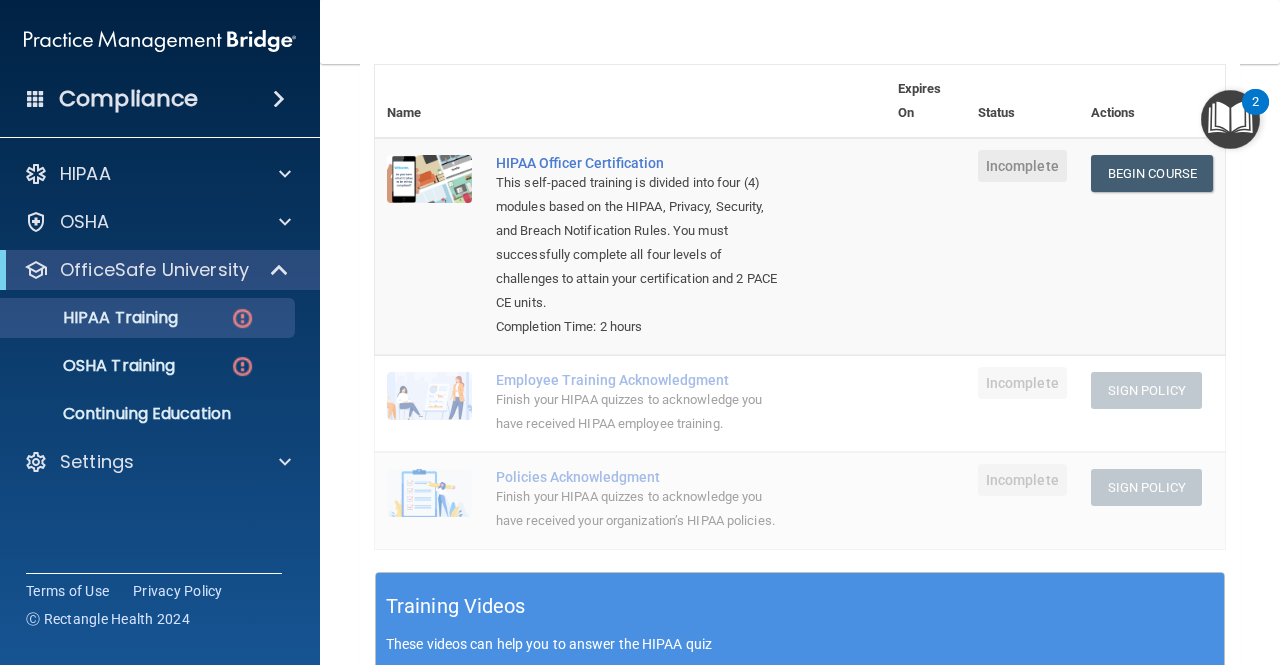scroll, scrollTop: 0, scrollLeft: 0, axis: both 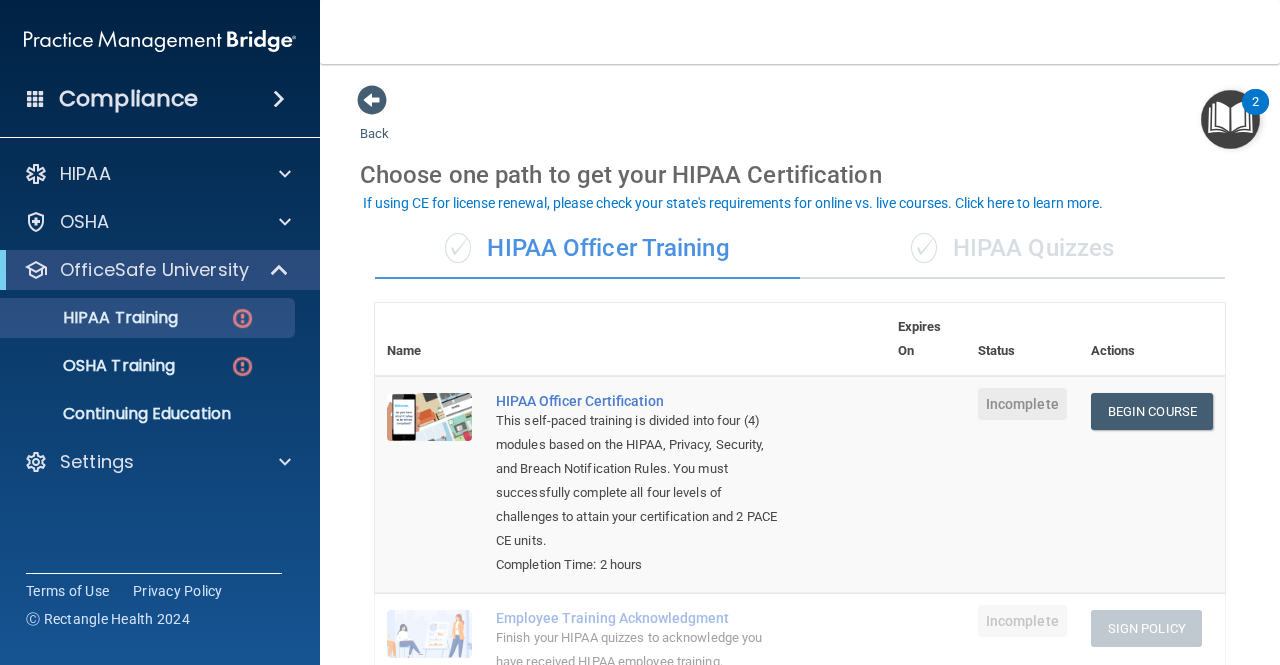 drag, startPoint x: 99, startPoint y: 95, endPoint x: 114, endPoint y: 102, distance: 16.552946 